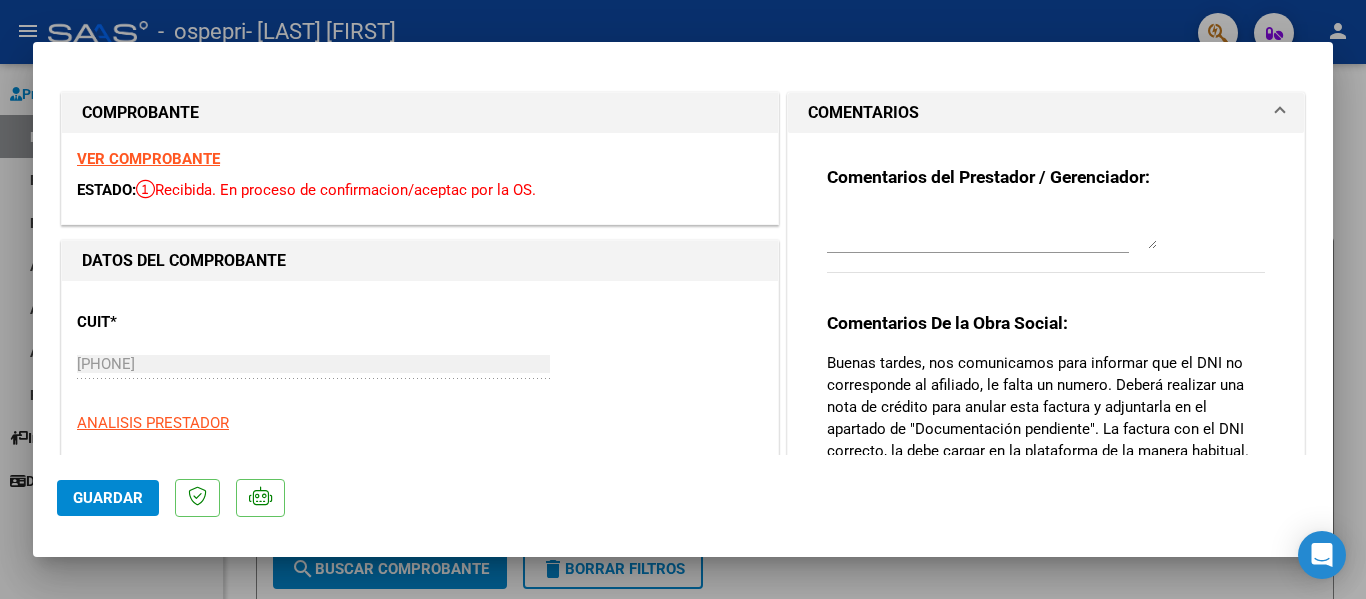 scroll, scrollTop: 0, scrollLeft: 0, axis: both 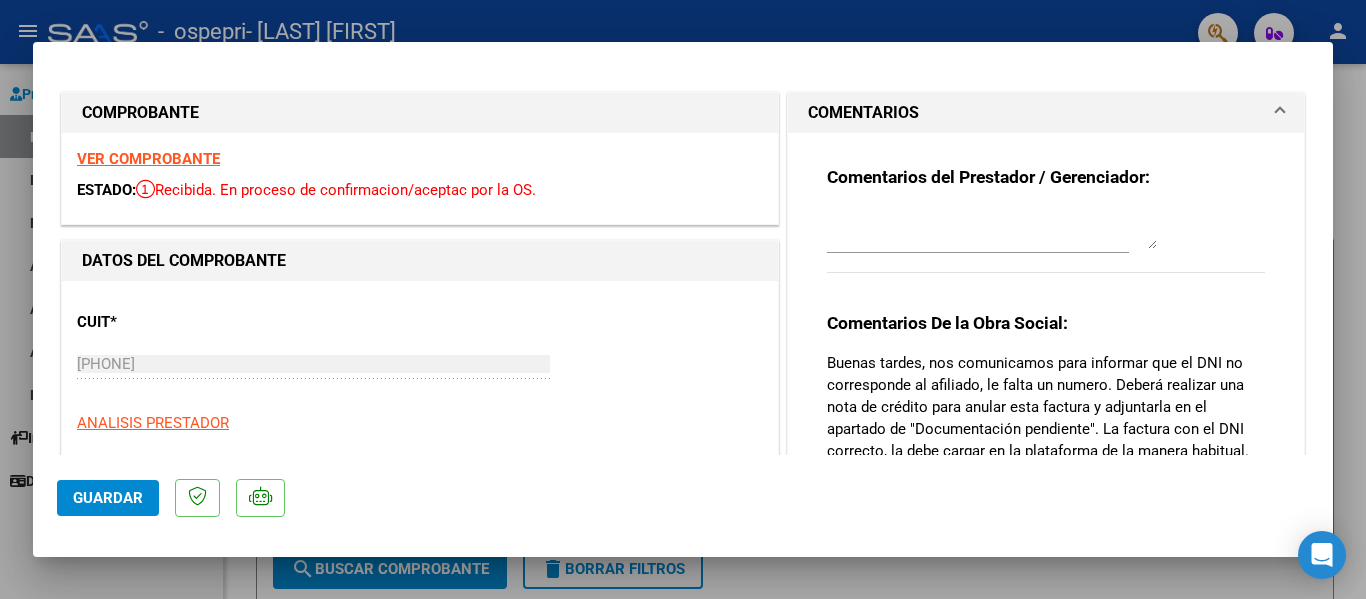 click at bounding box center (683, 299) 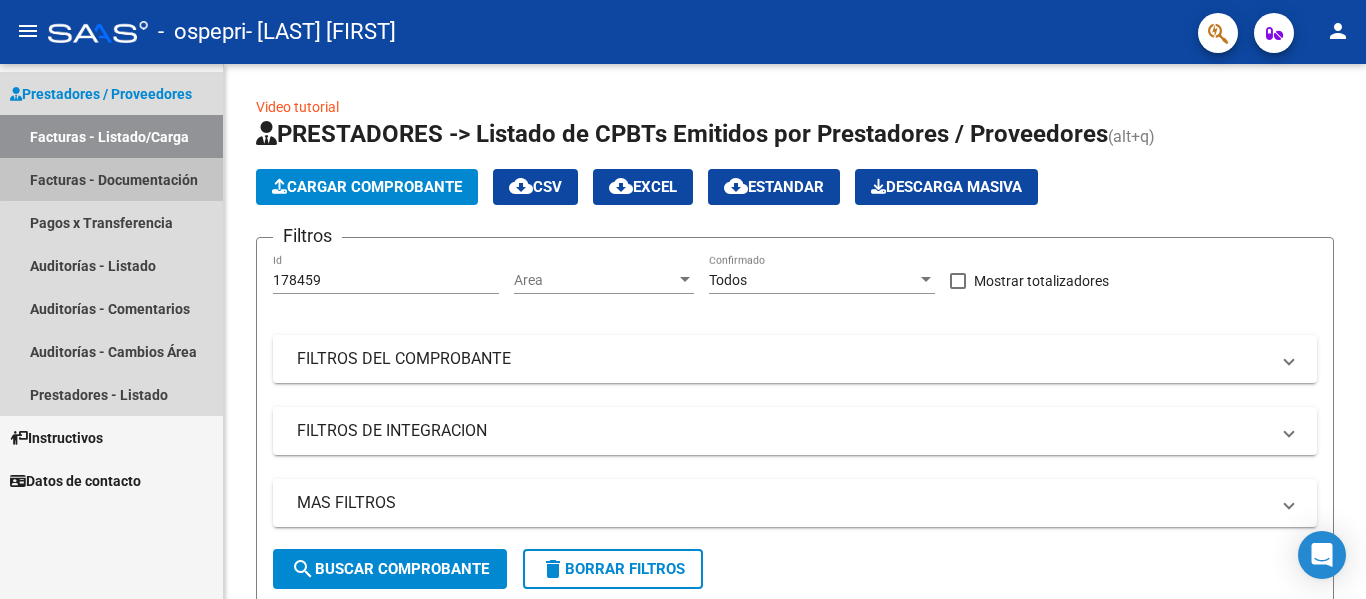 click on "Facturas - Documentación" at bounding box center [111, 179] 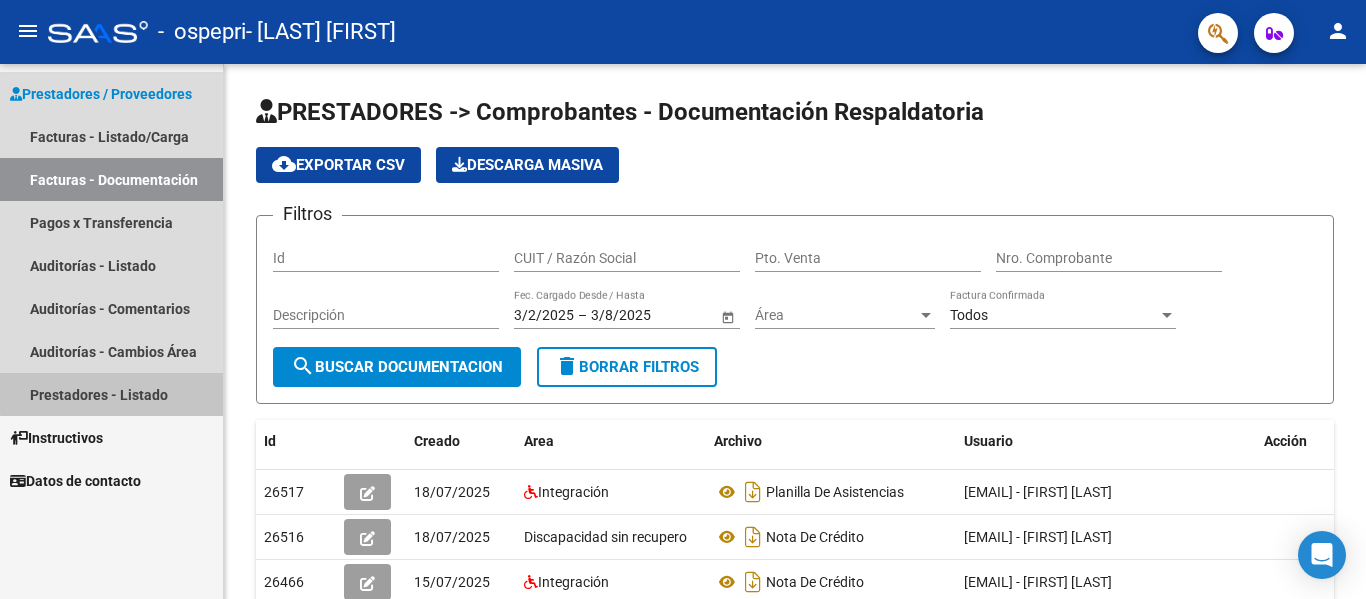 click on "Prestadores - Listado" at bounding box center (111, 394) 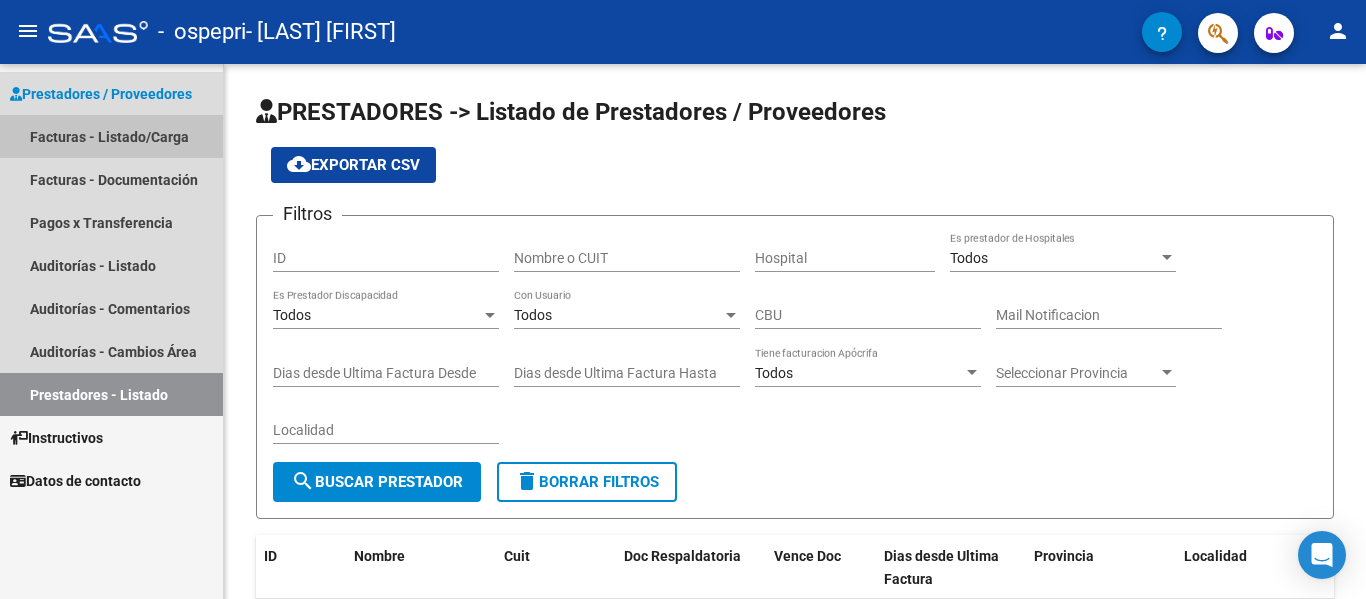 click on "Facturas - Listado/Carga" at bounding box center [111, 136] 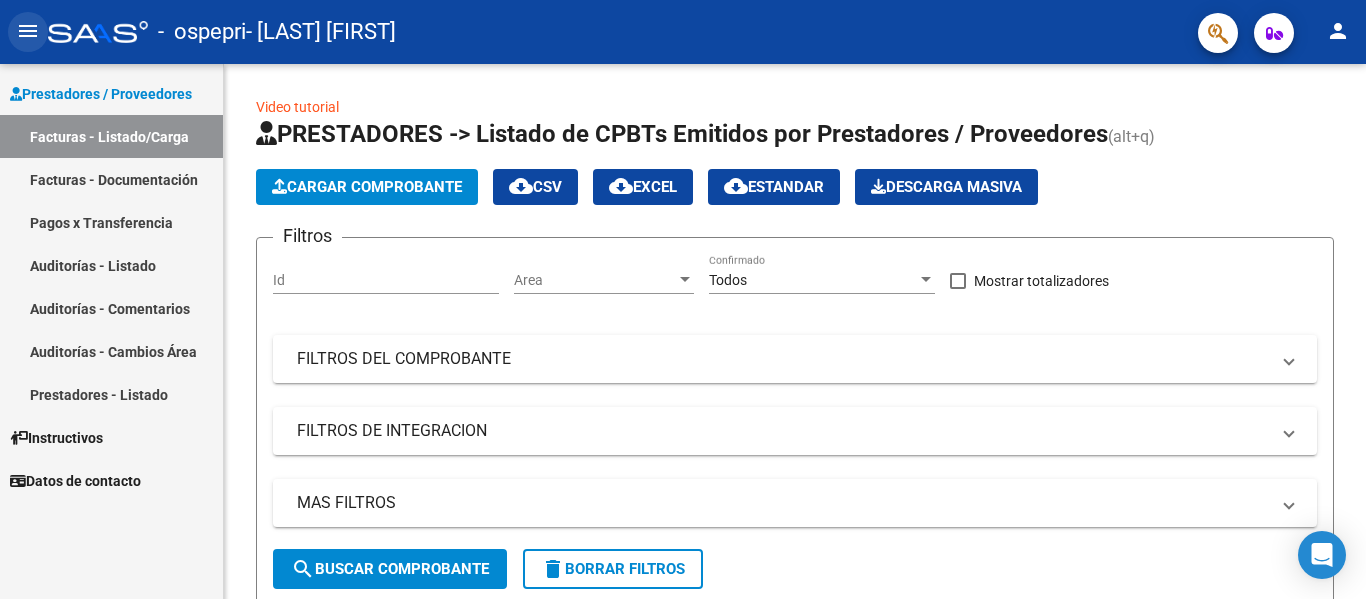 click on "menu" 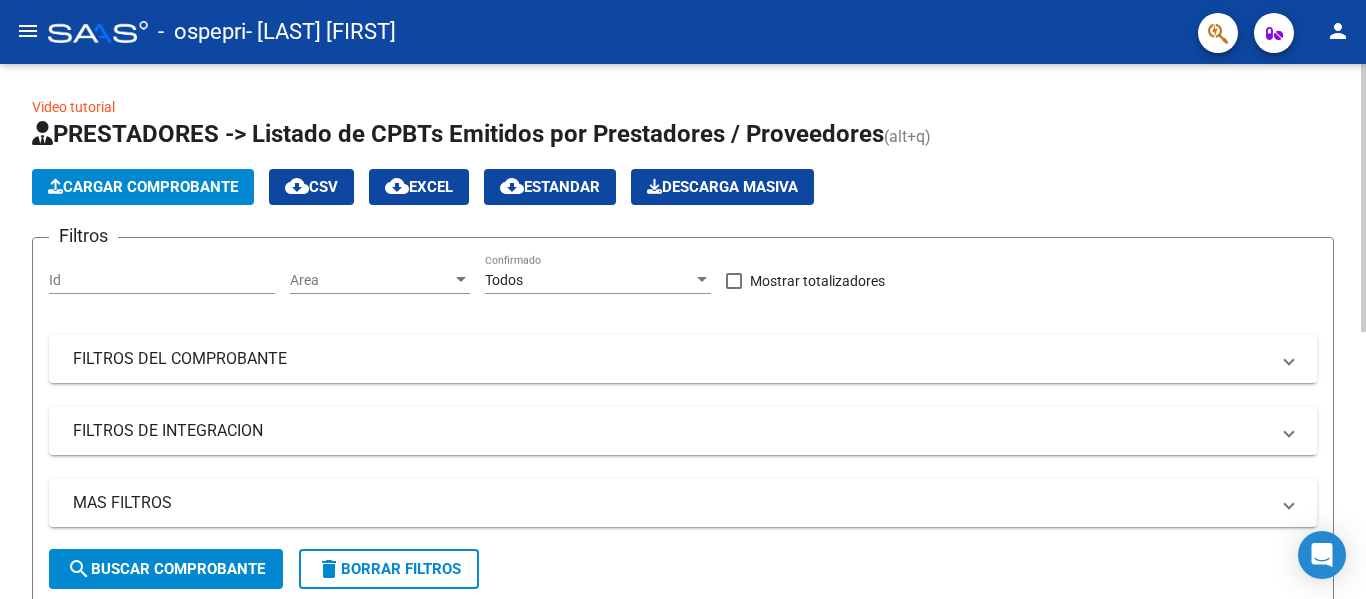 scroll, scrollTop: 533, scrollLeft: 0, axis: vertical 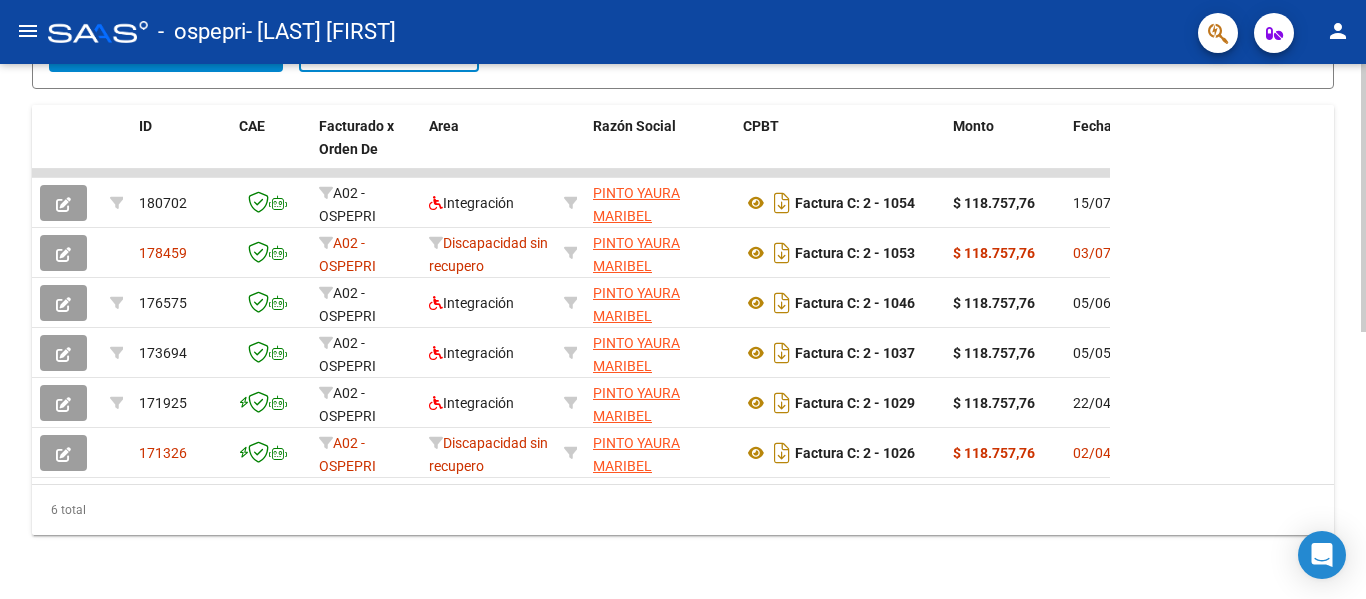 click 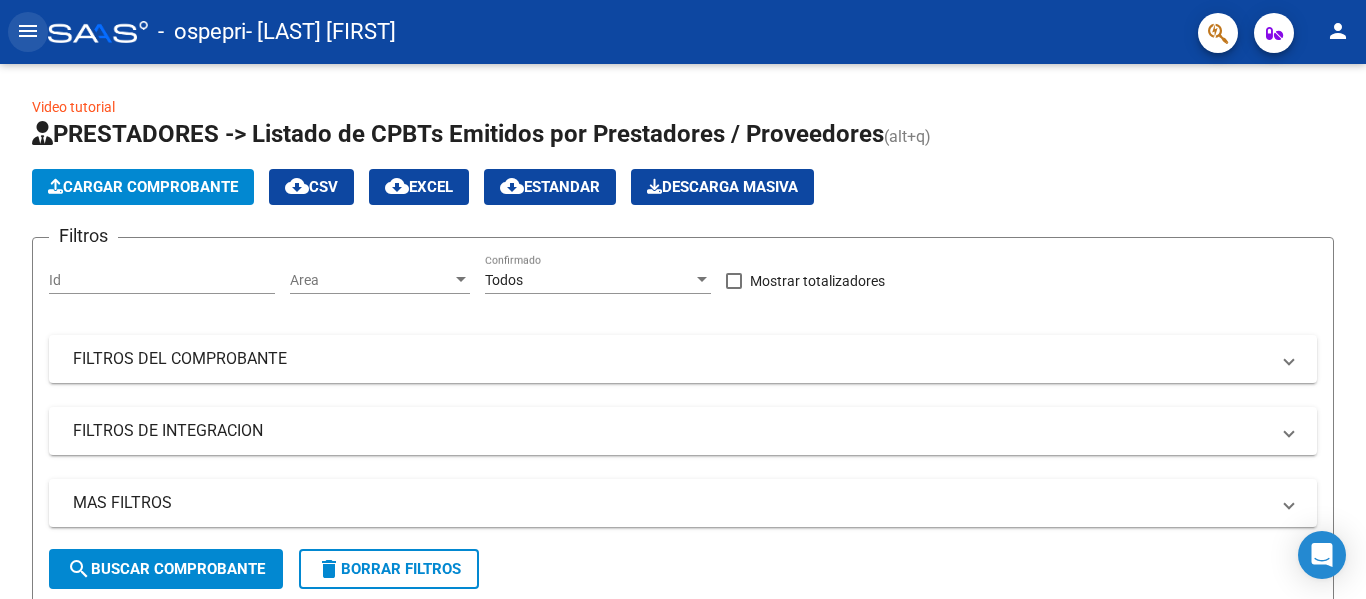 click on "menu" 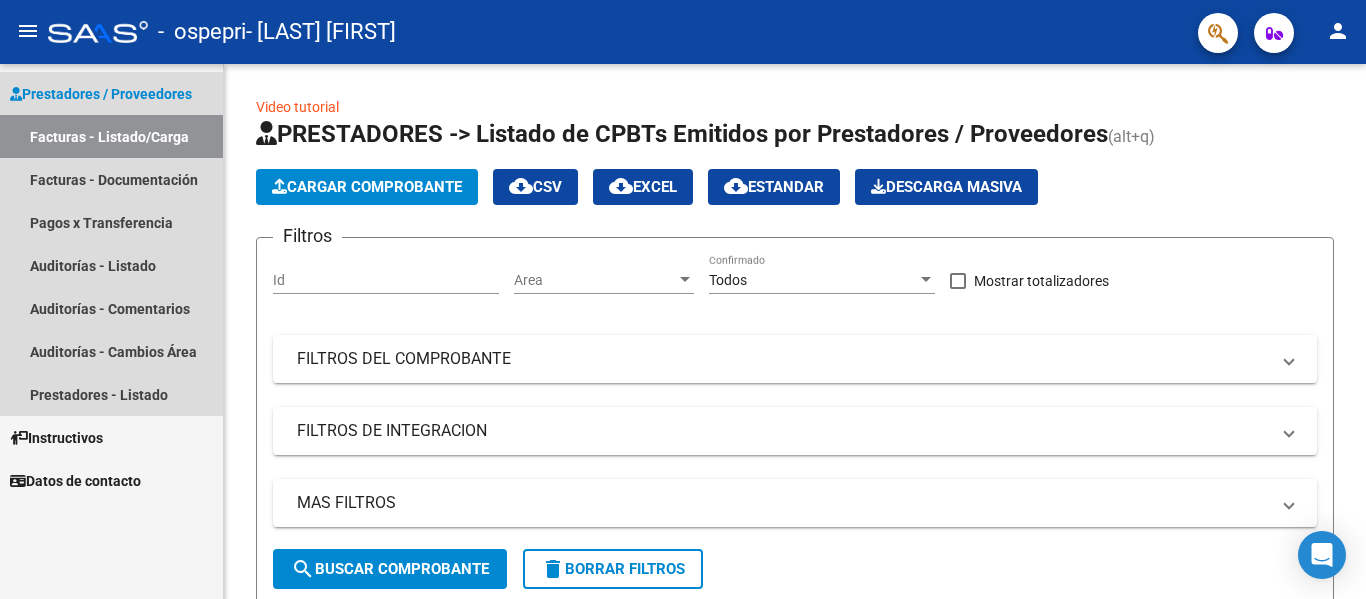 click on "Prestadores / Proveedores" at bounding box center [101, 94] 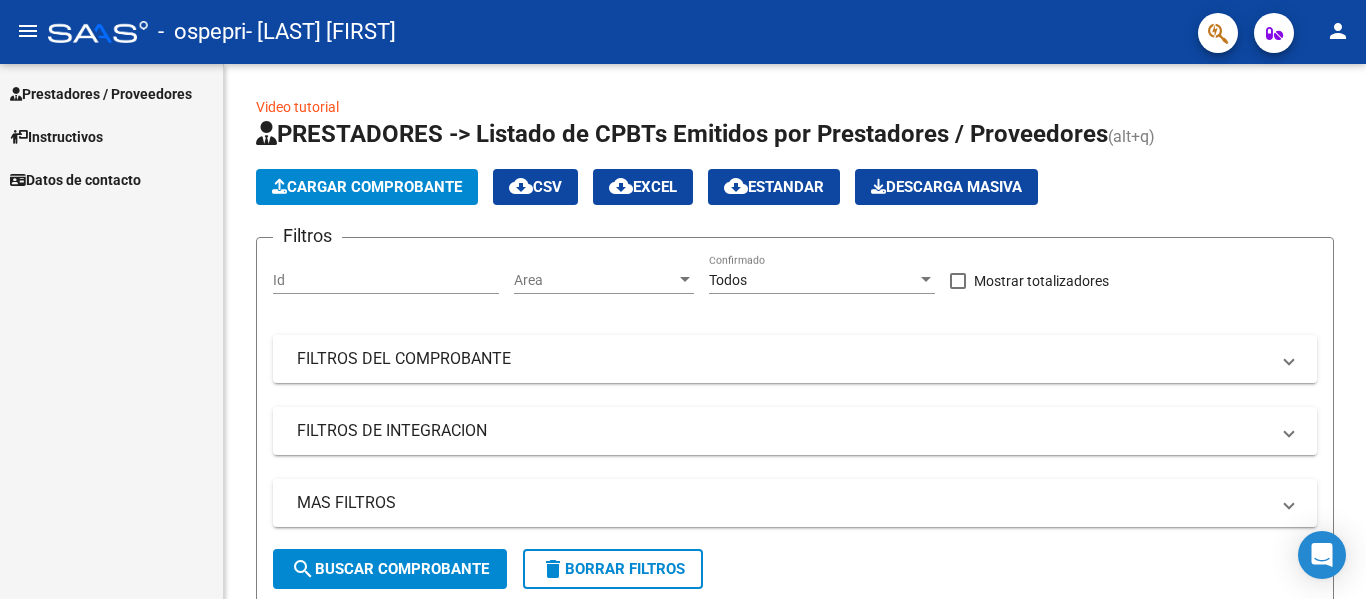 click on "Prestadores / Proveedores" at bounding box center (101, 94) 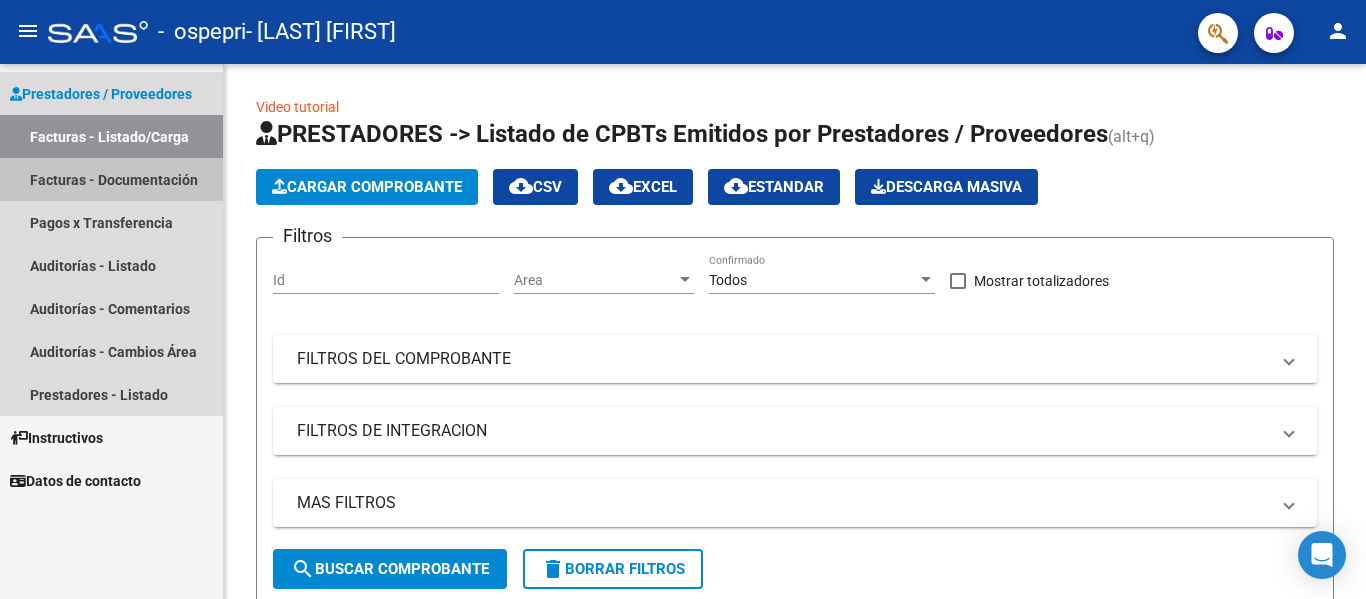 click on "Facturas - Documentación" at bounding box center [111, 179] 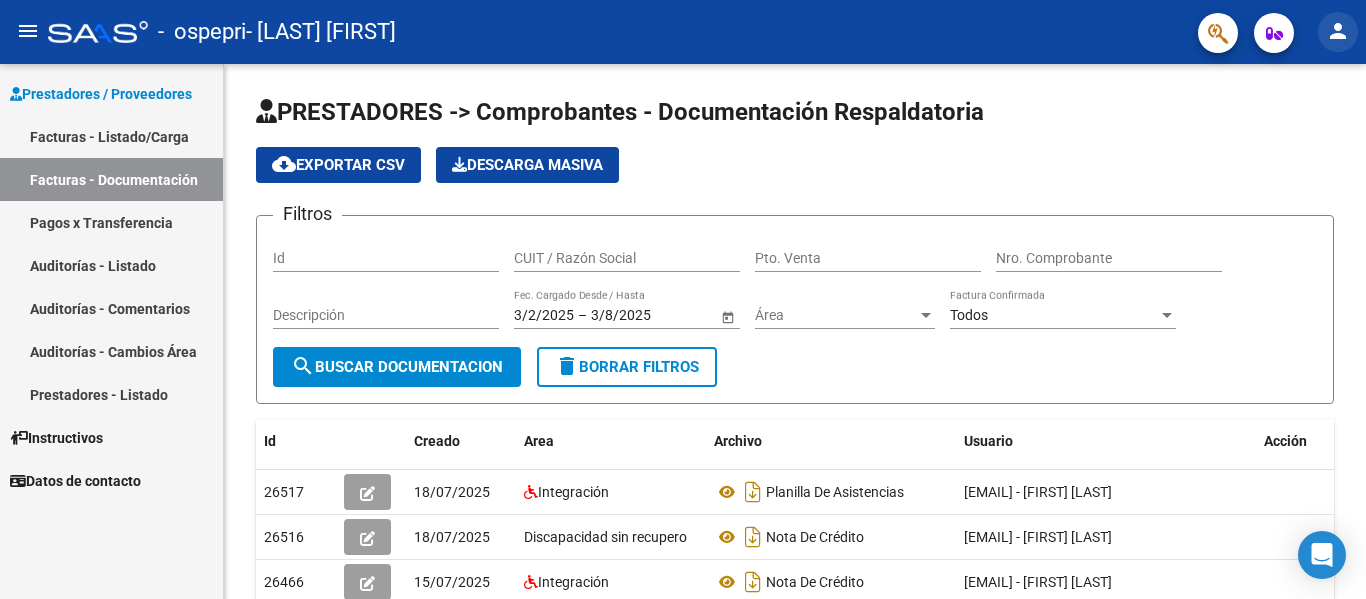 click on "person" 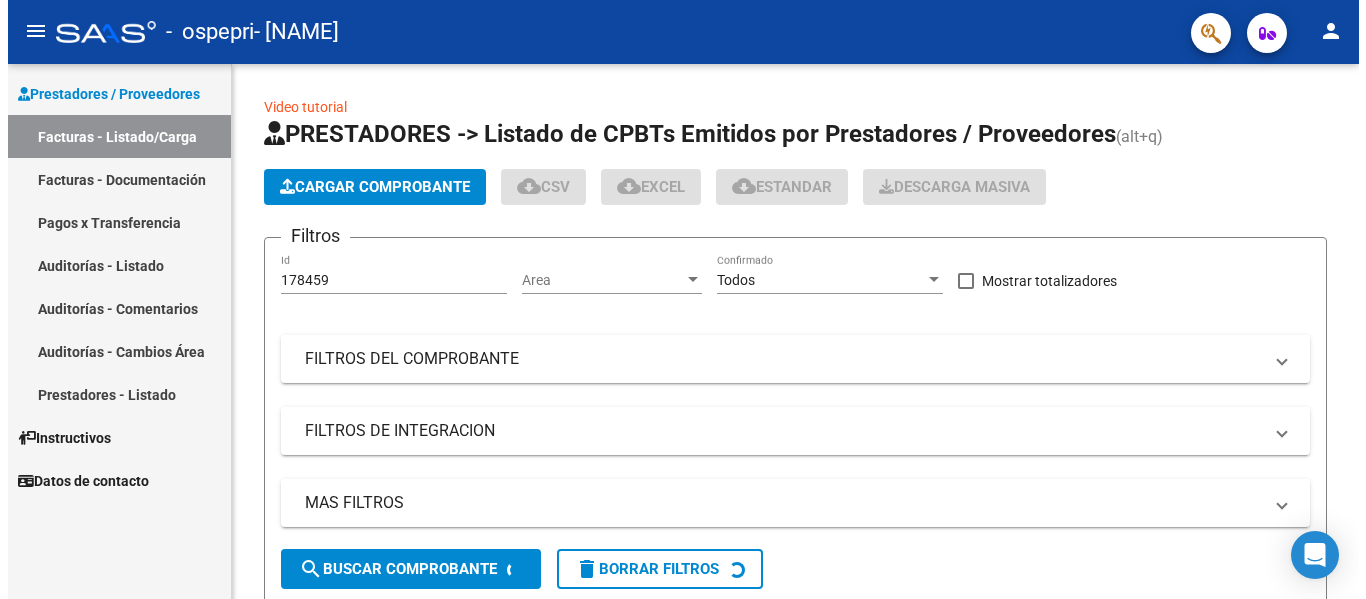 scroll, scrollTop: 0, scrollLeft: 0, axis: both 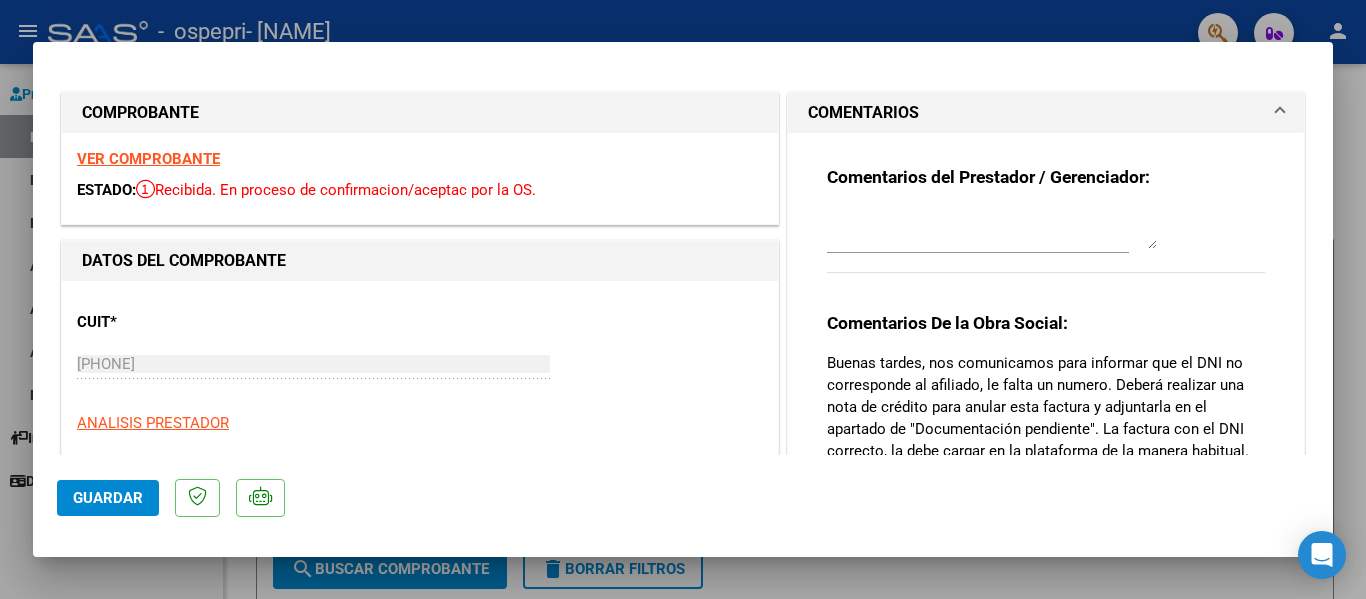 click at bounding box center (683, 299) 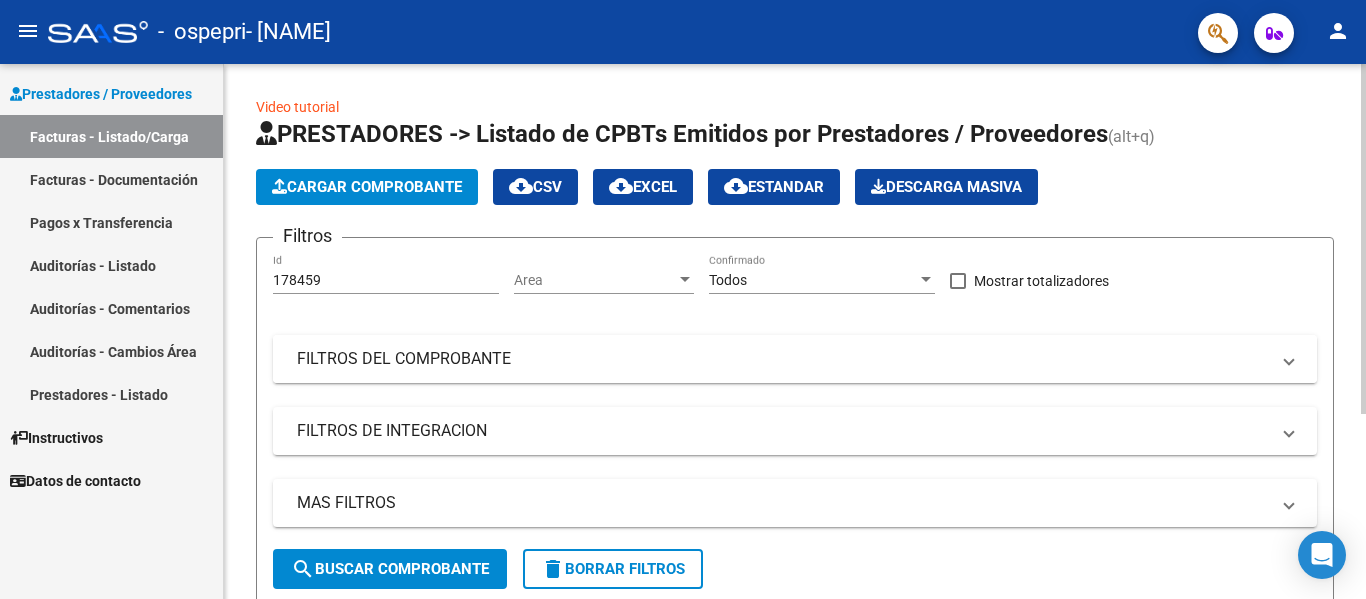 click on "FILTROS DEL COMPROBANTE" at bounding box center (783, 359) 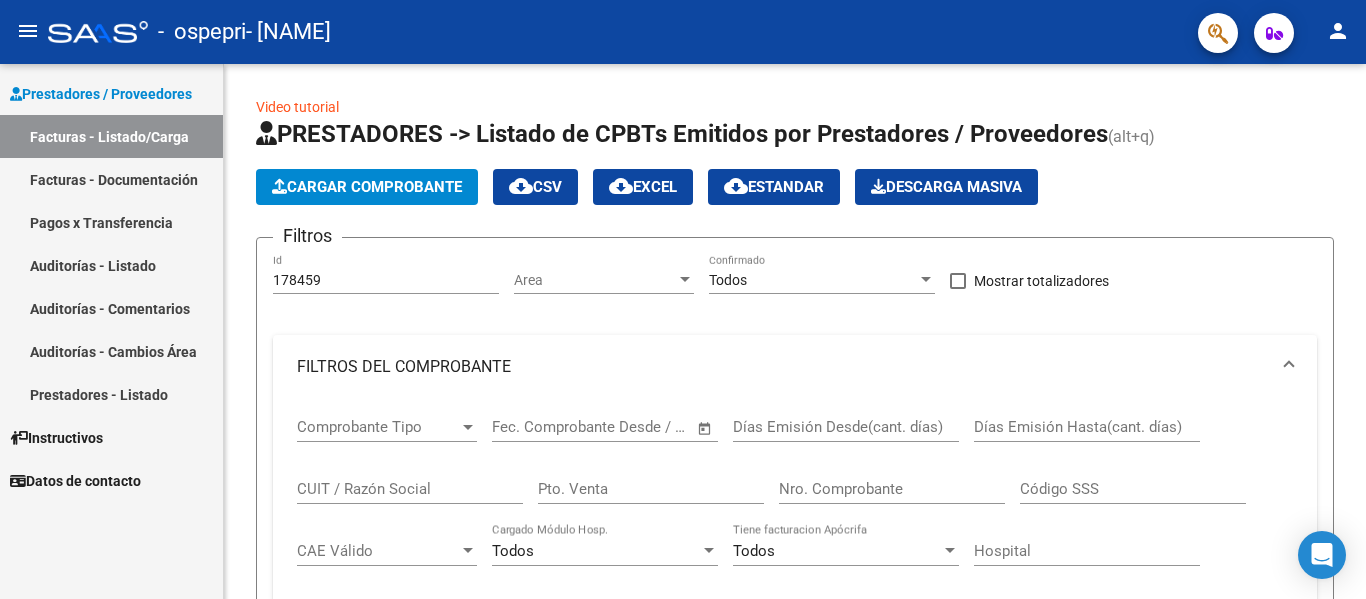 click on "Instructivos" at bounding box center [56, 438] 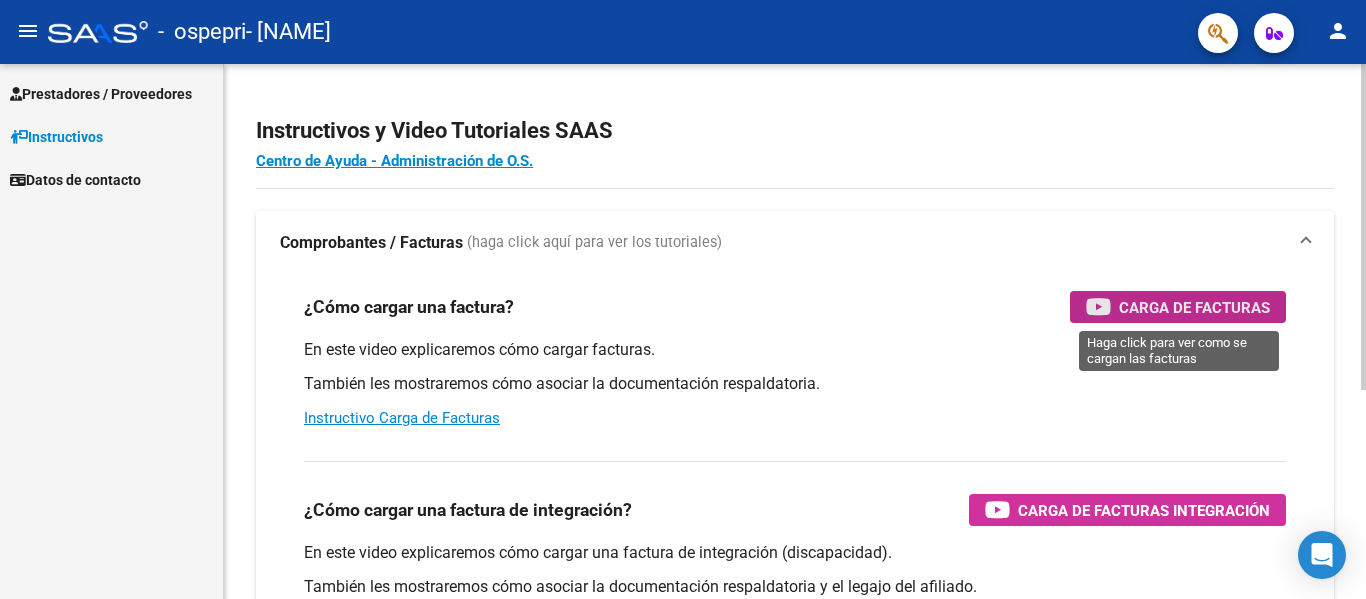 click on "Carga de Facturas" at bounding box center (1194, 307) 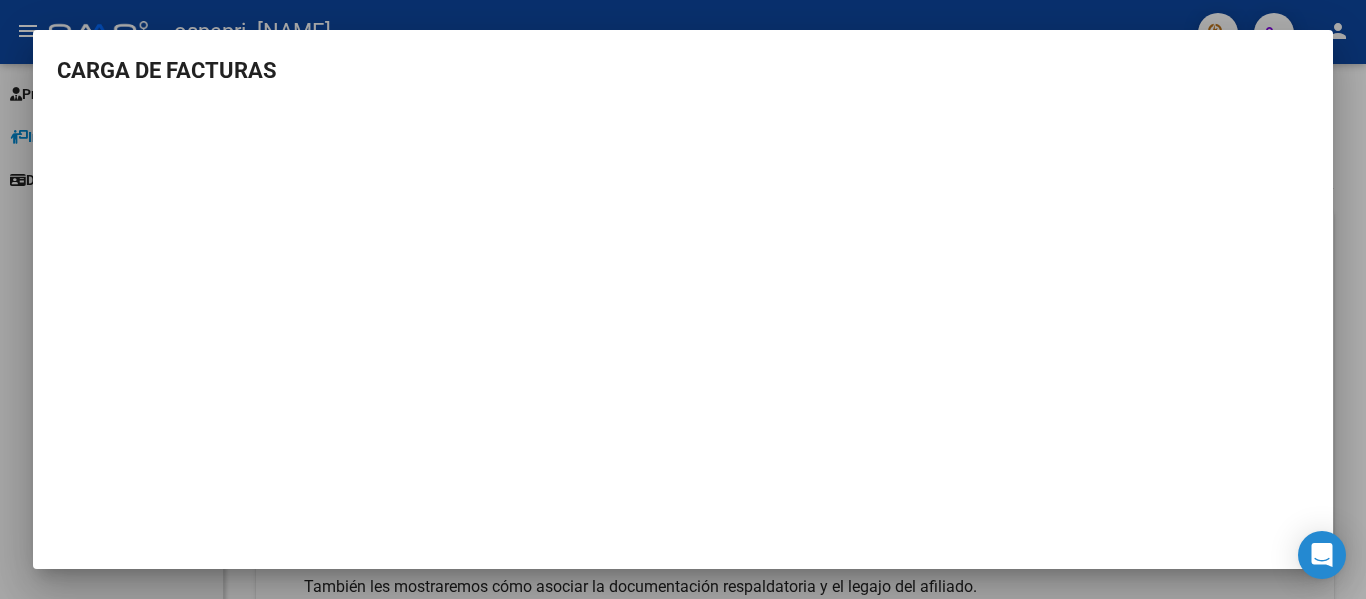 click at bounding box center (683, 299) 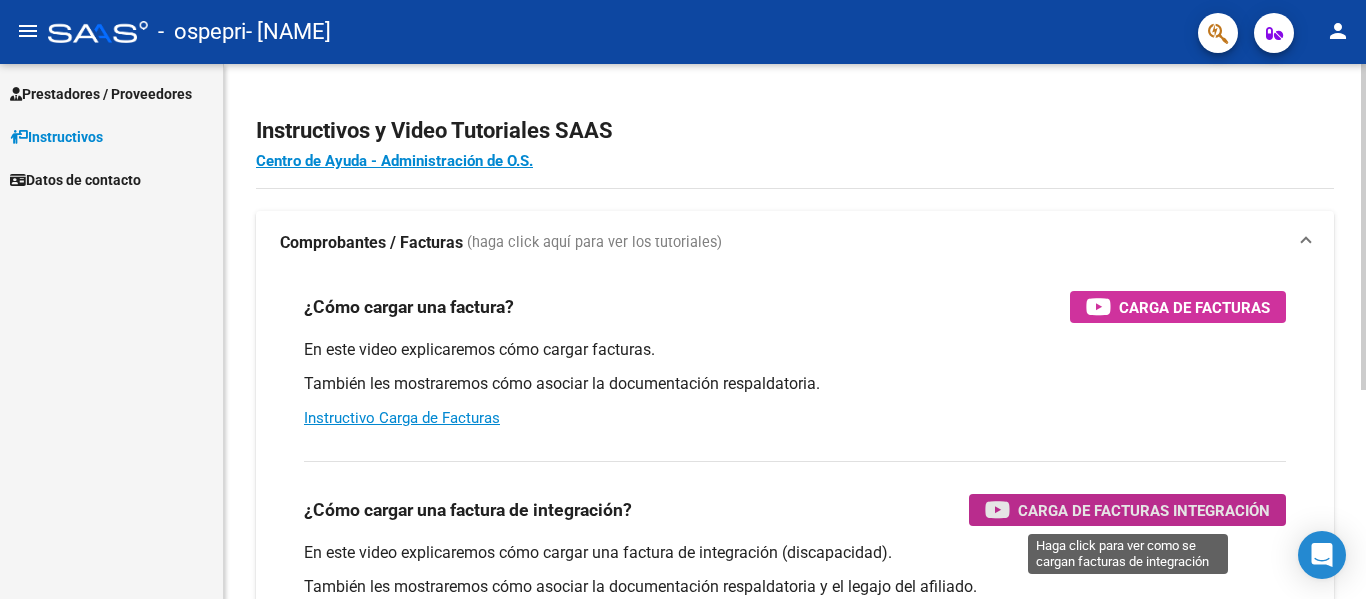 click on "Carga de Facturas Integración" at bounding box center (1144, 510) 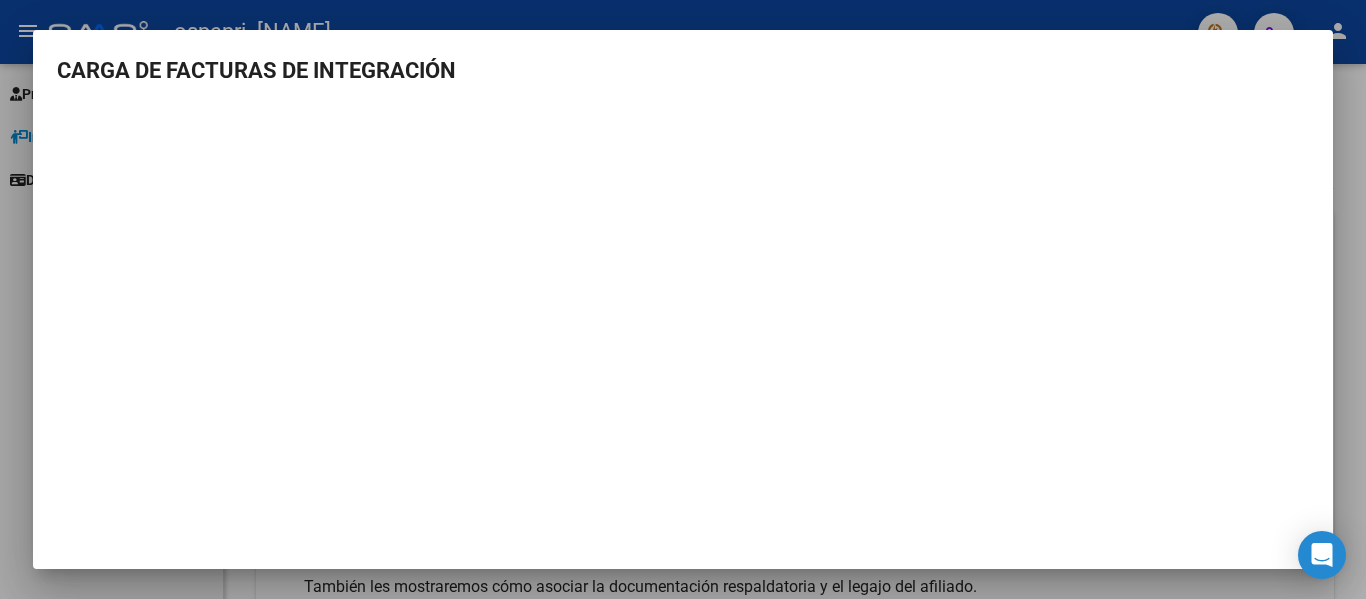 click at bounding box center (683, 299) 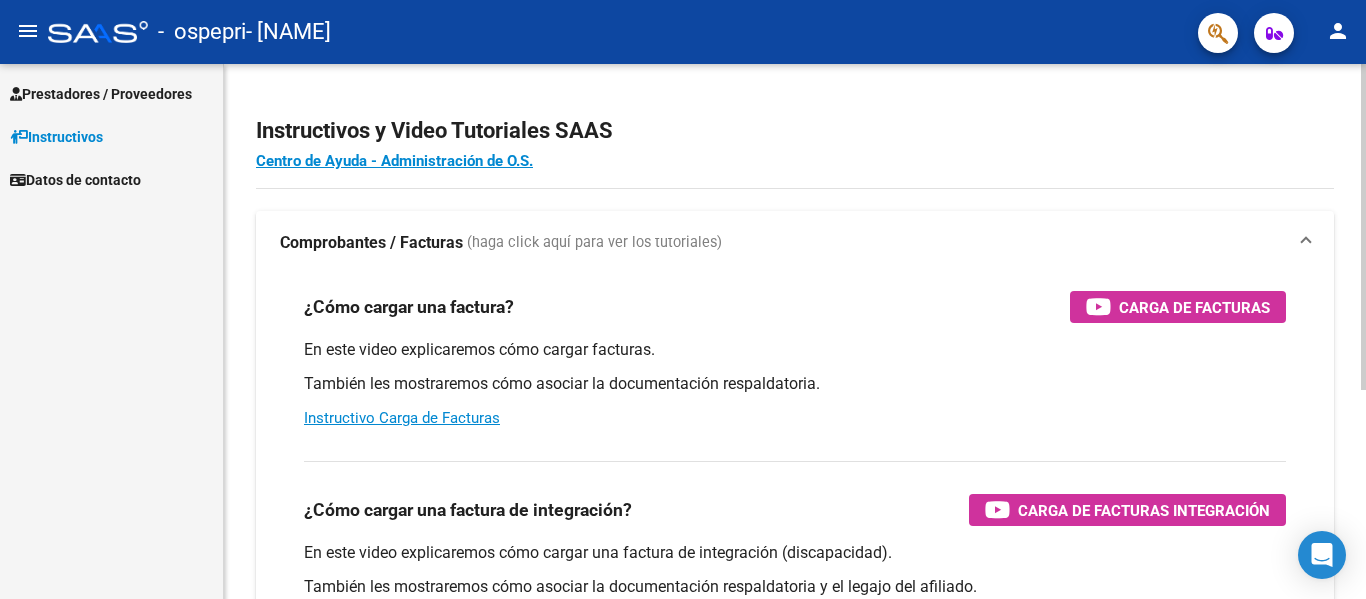 scroll, scrollTop: 342, scrollLeft: 0, axis: vertical 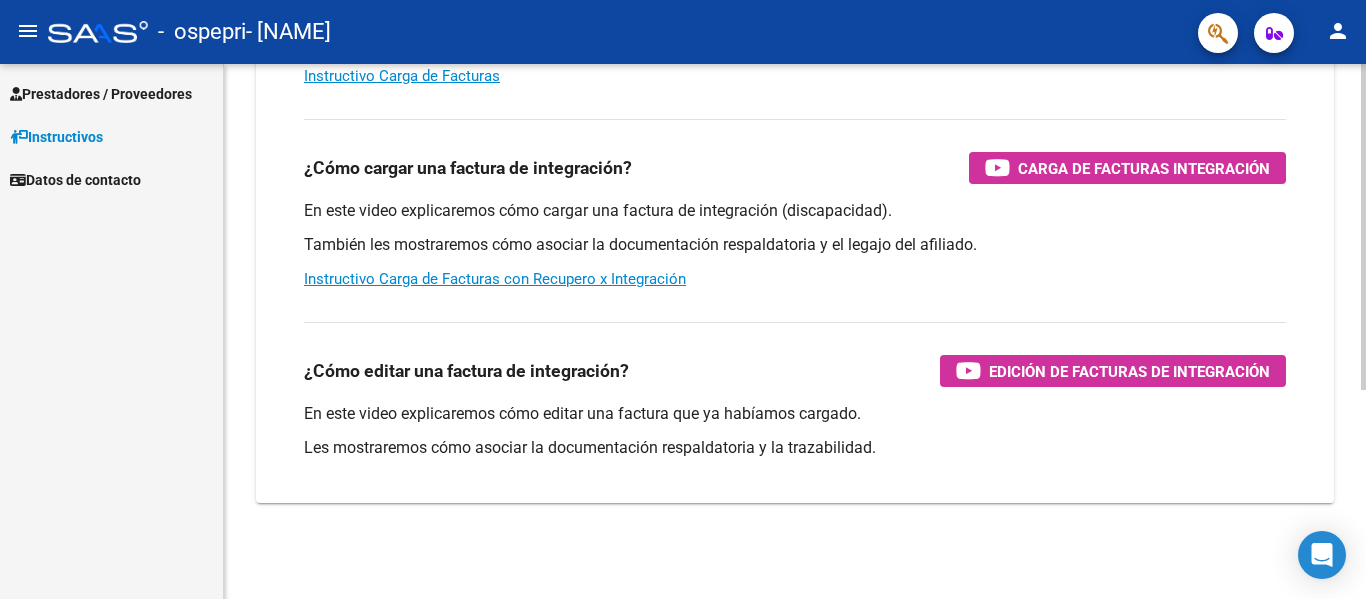 click 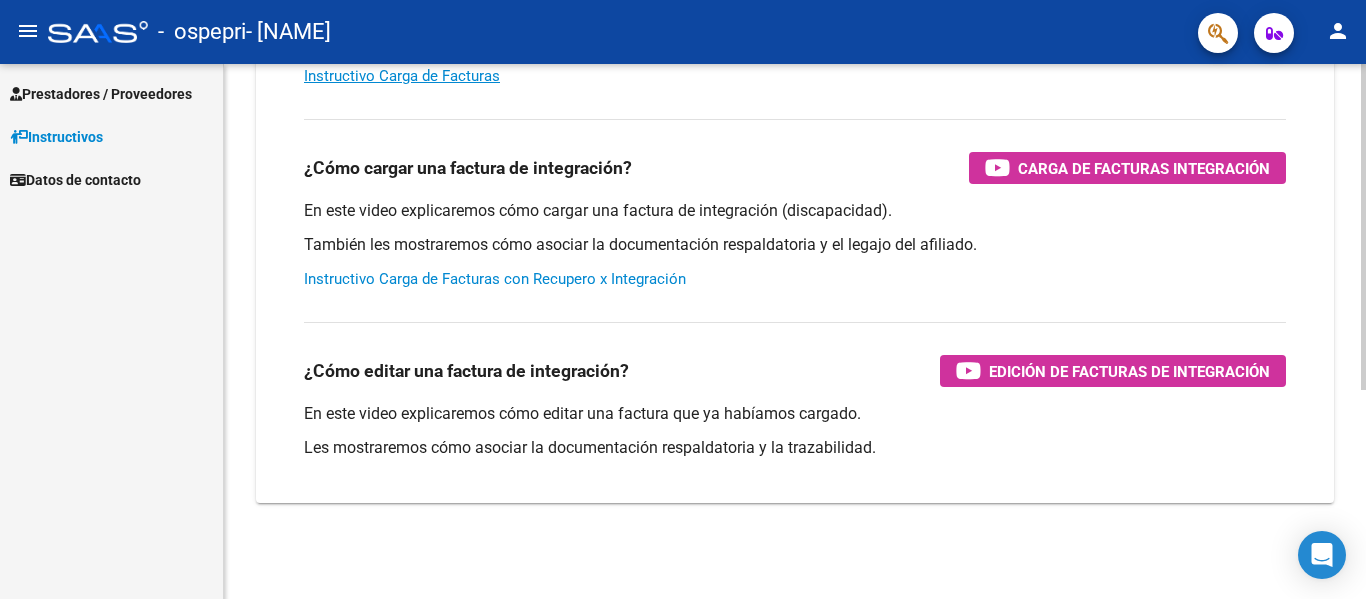 click on "Instructivo Carga de Facturas con Recupero x Integración" at bounding box center [495, 279] 